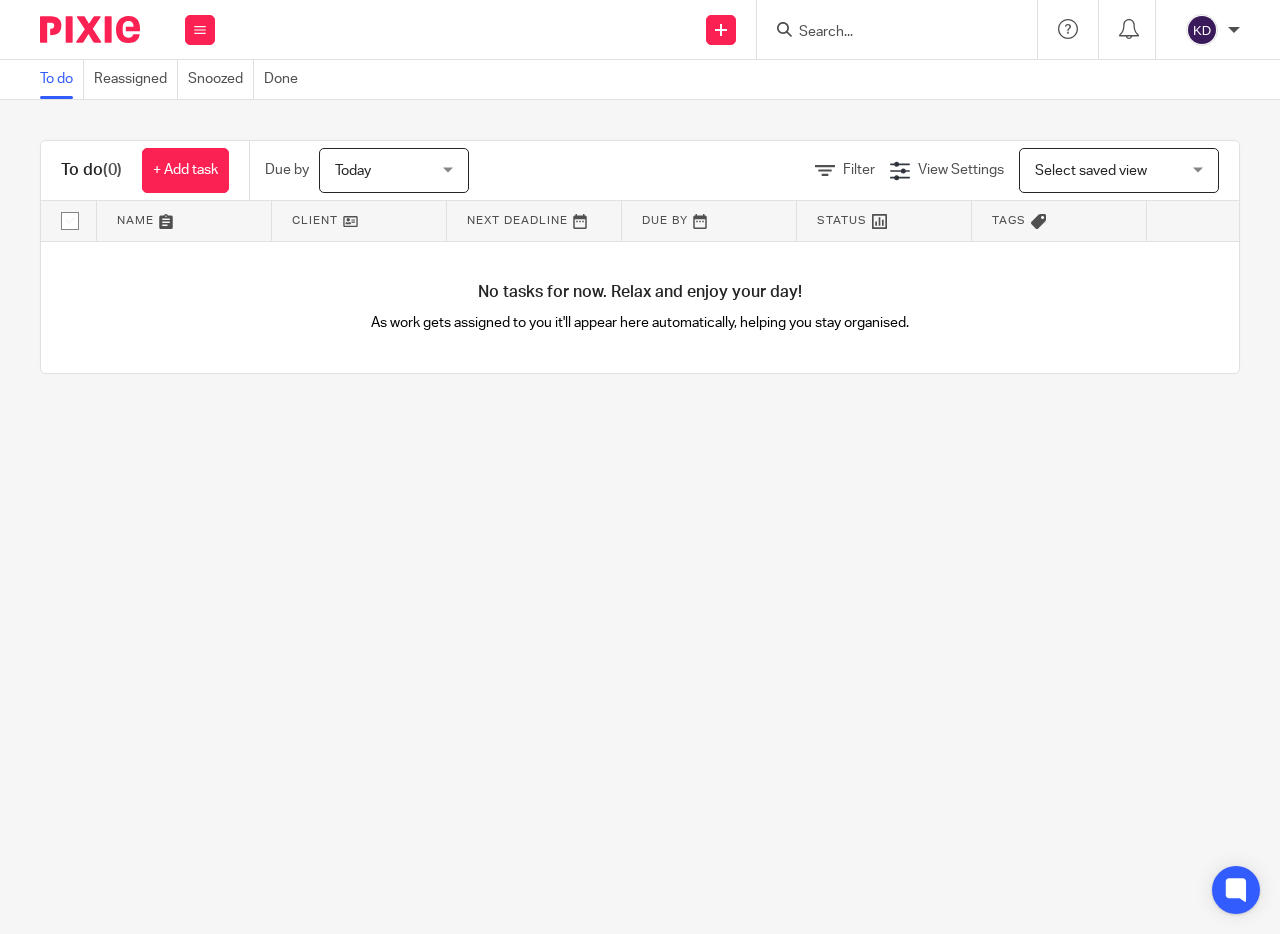 scroll, scrollTop: 0, scrollLeft: 0, axis: both 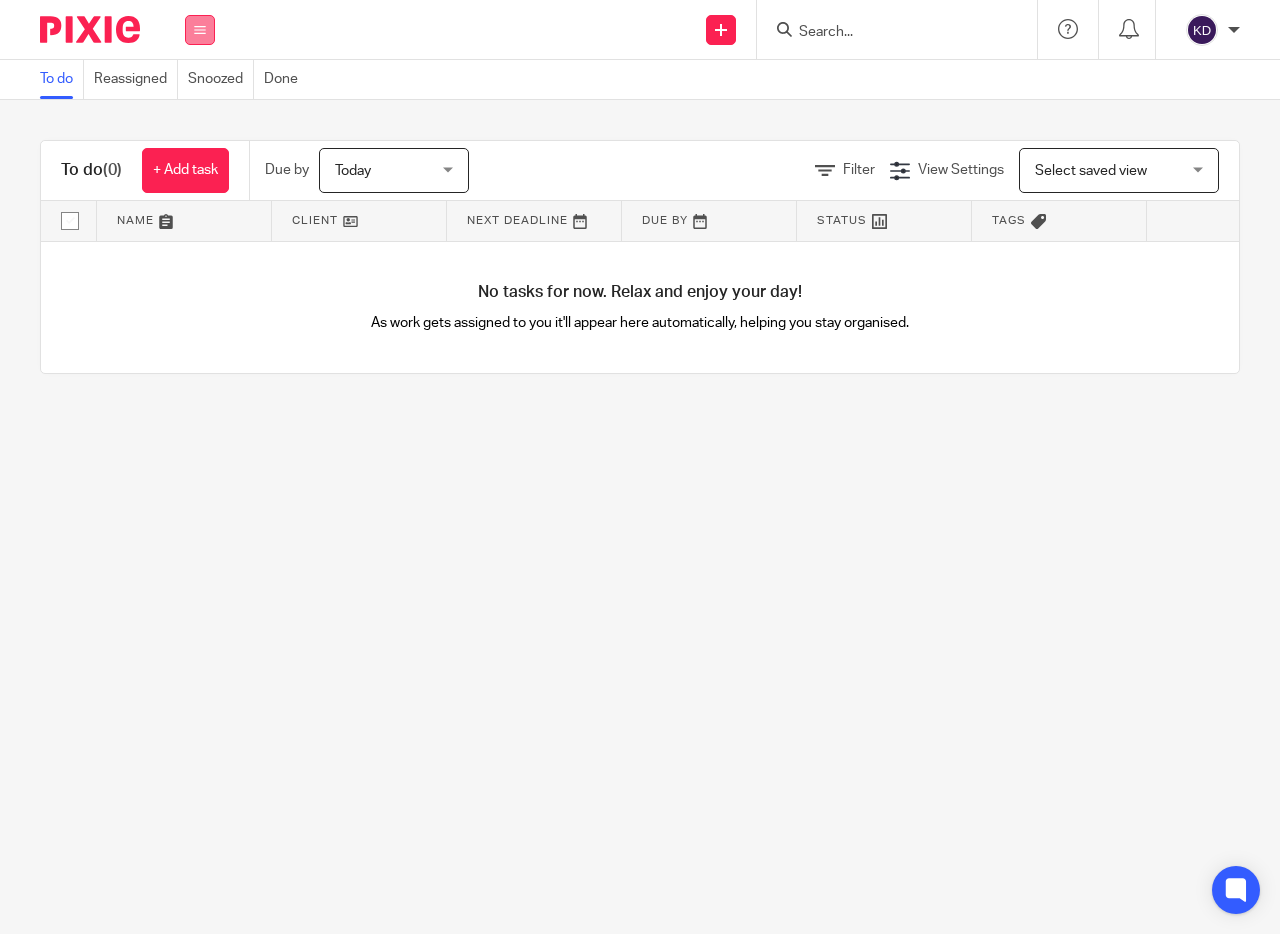 click at bounding box center (200, 30) 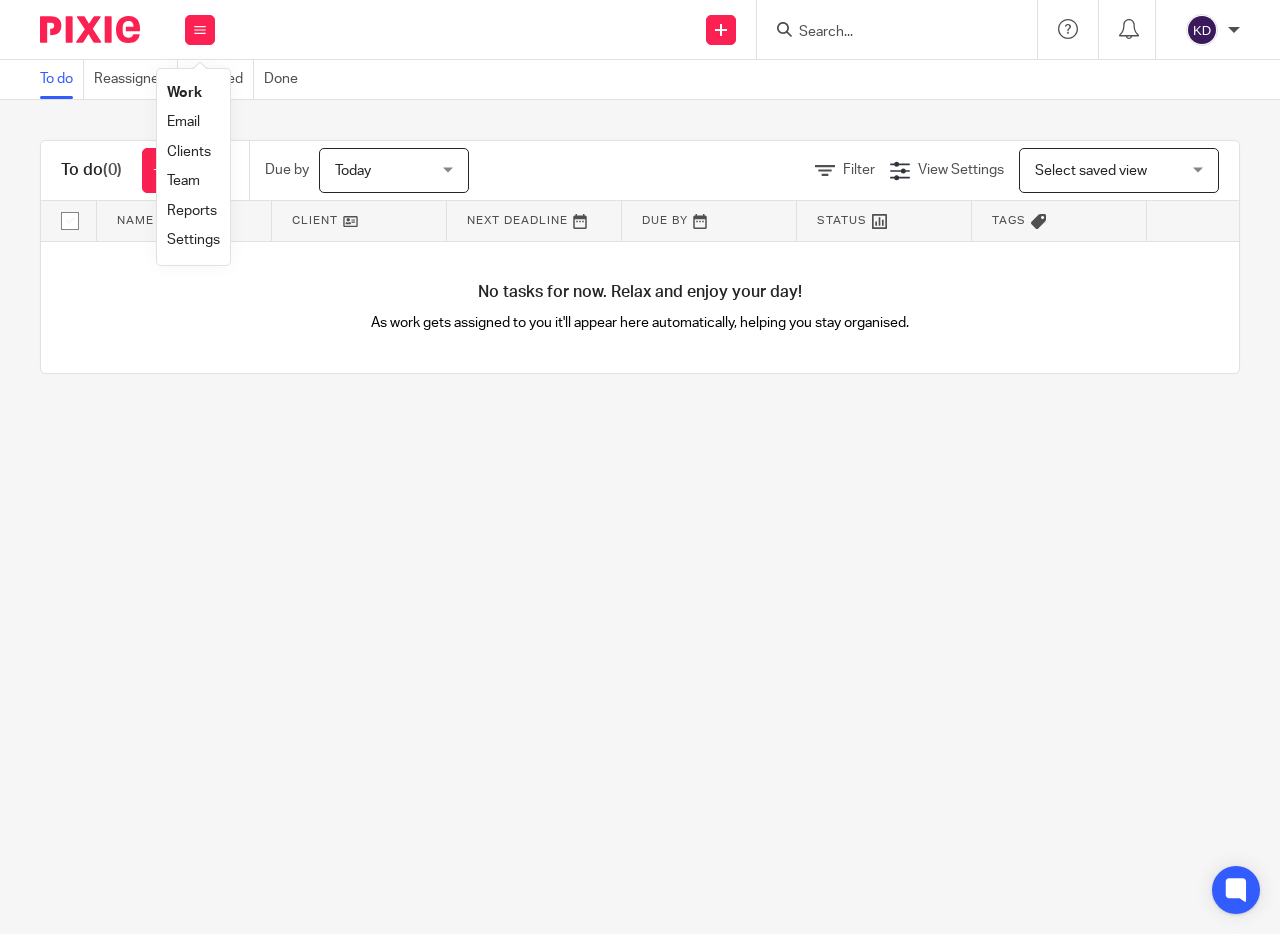 click on "Clients" at bounding box center (189, 152) 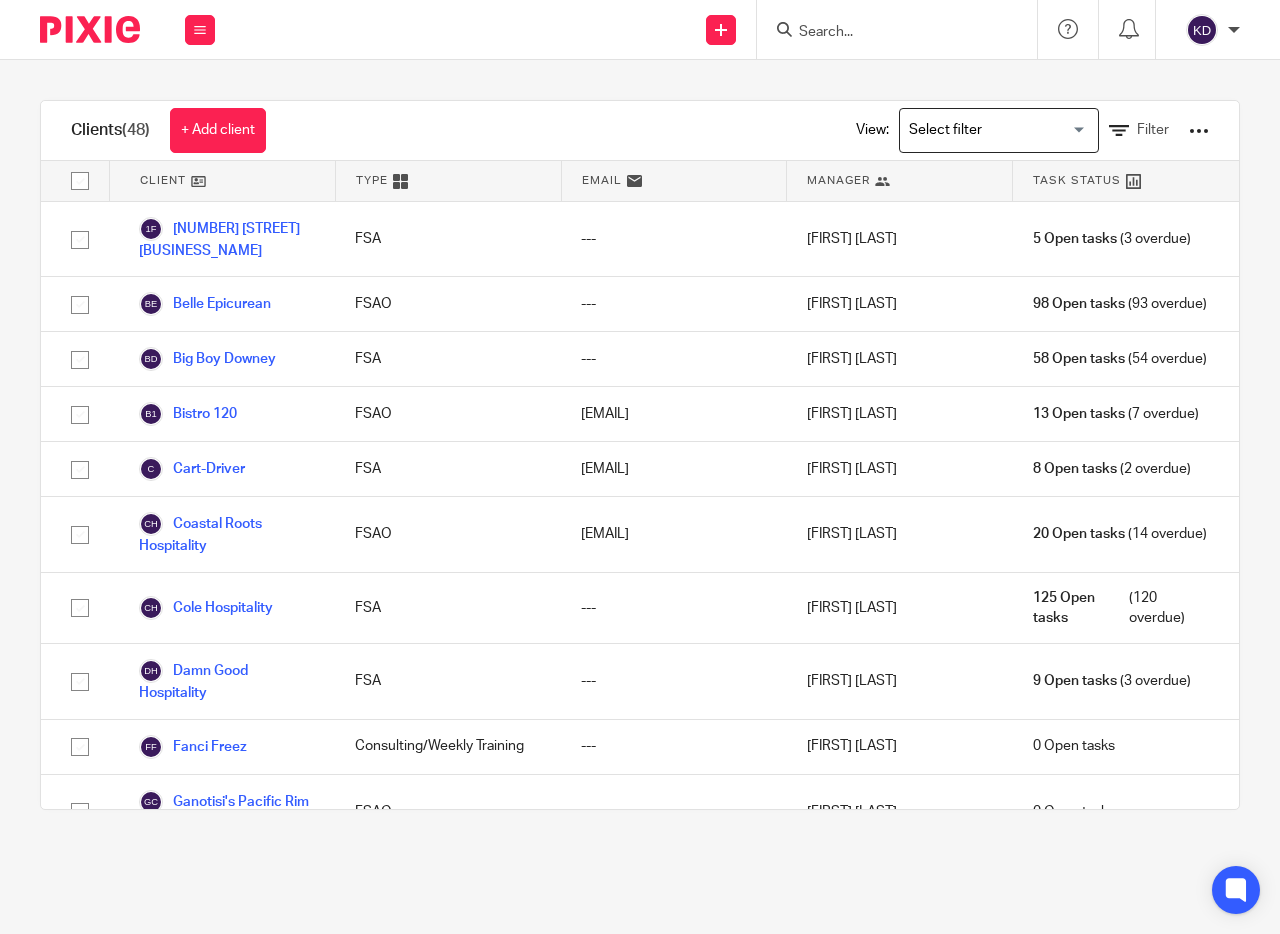 scroll, scrollTop: 0, scrollLeft: 0, axis: both 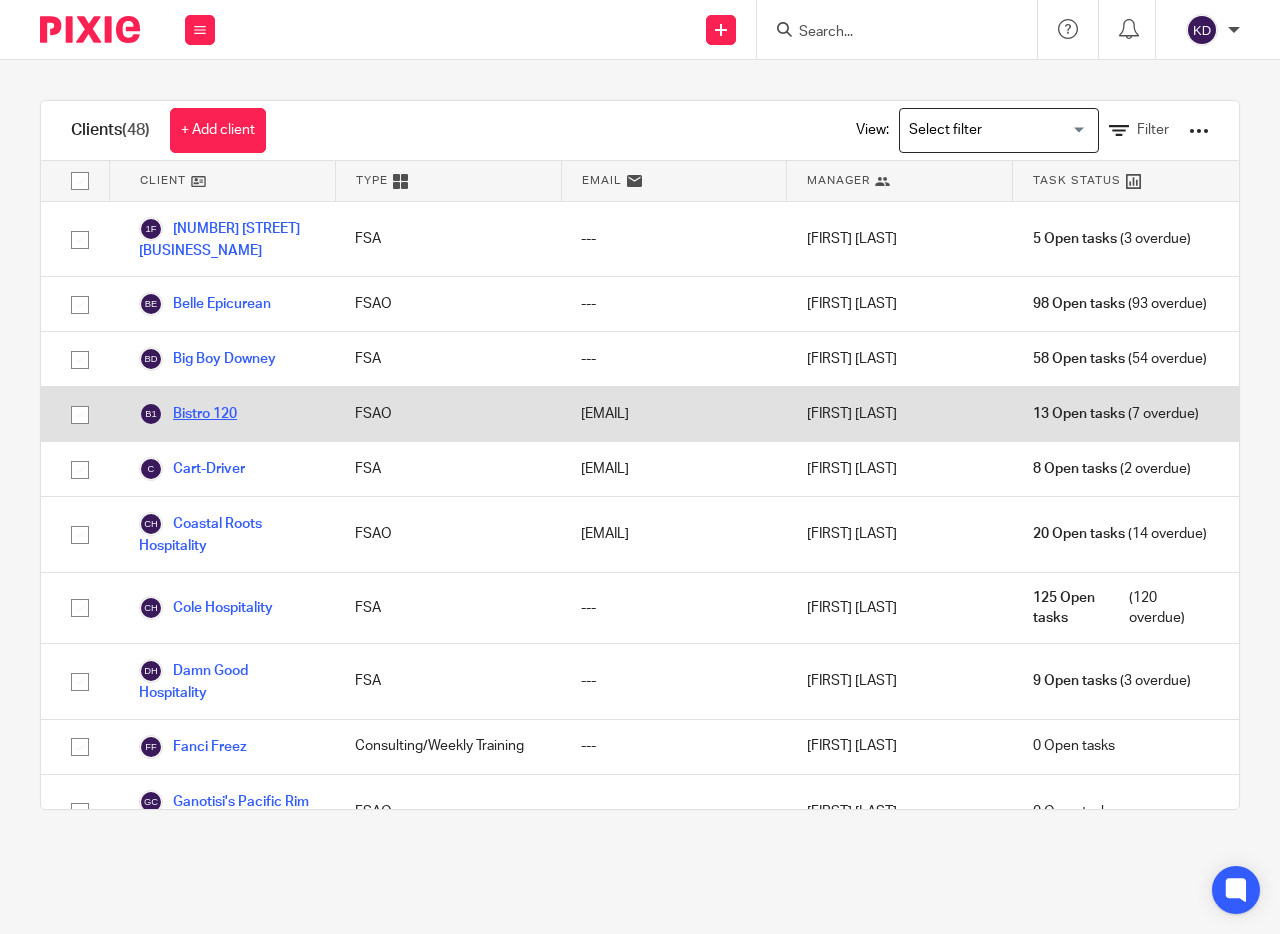 click on "Bistro 120" at bounding box center (188, 414) 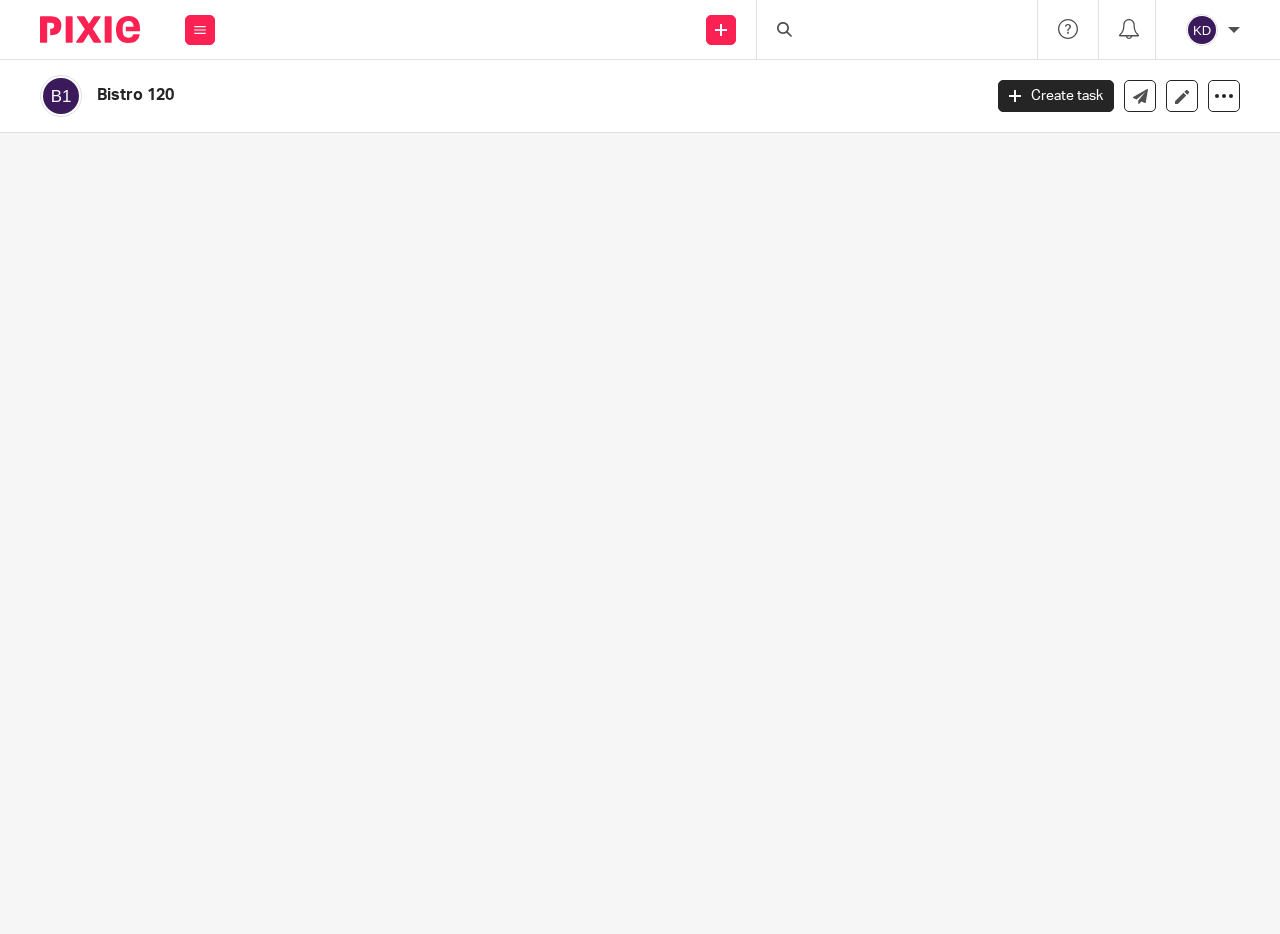 scroll, scrollTop: 0, scrollLeft: 0, axis: both 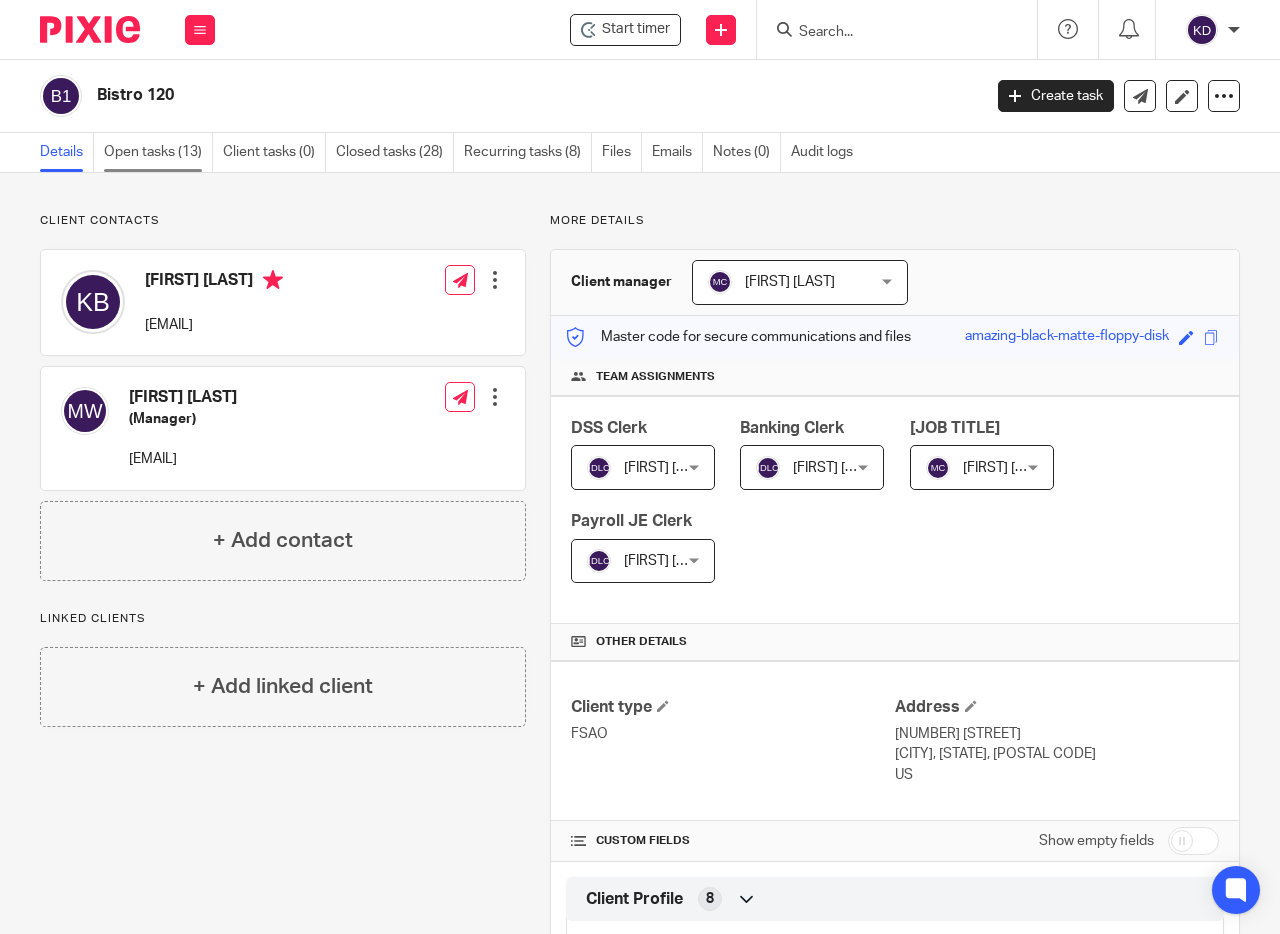 click on "Open tasks (13)" at bounding box center (158, 152) 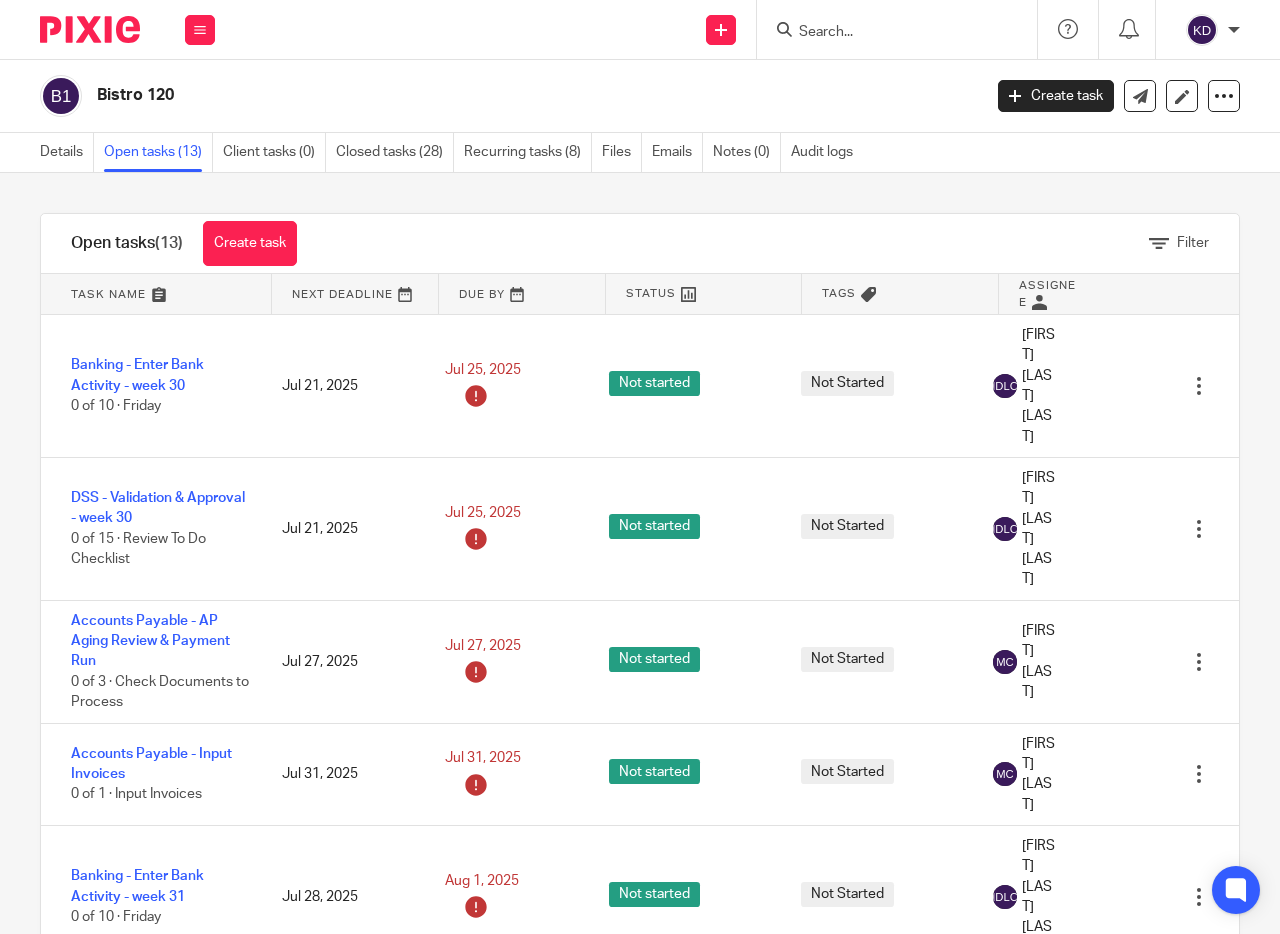 scroll, scrollTop: 0, scrollLeft: 0, axis: both 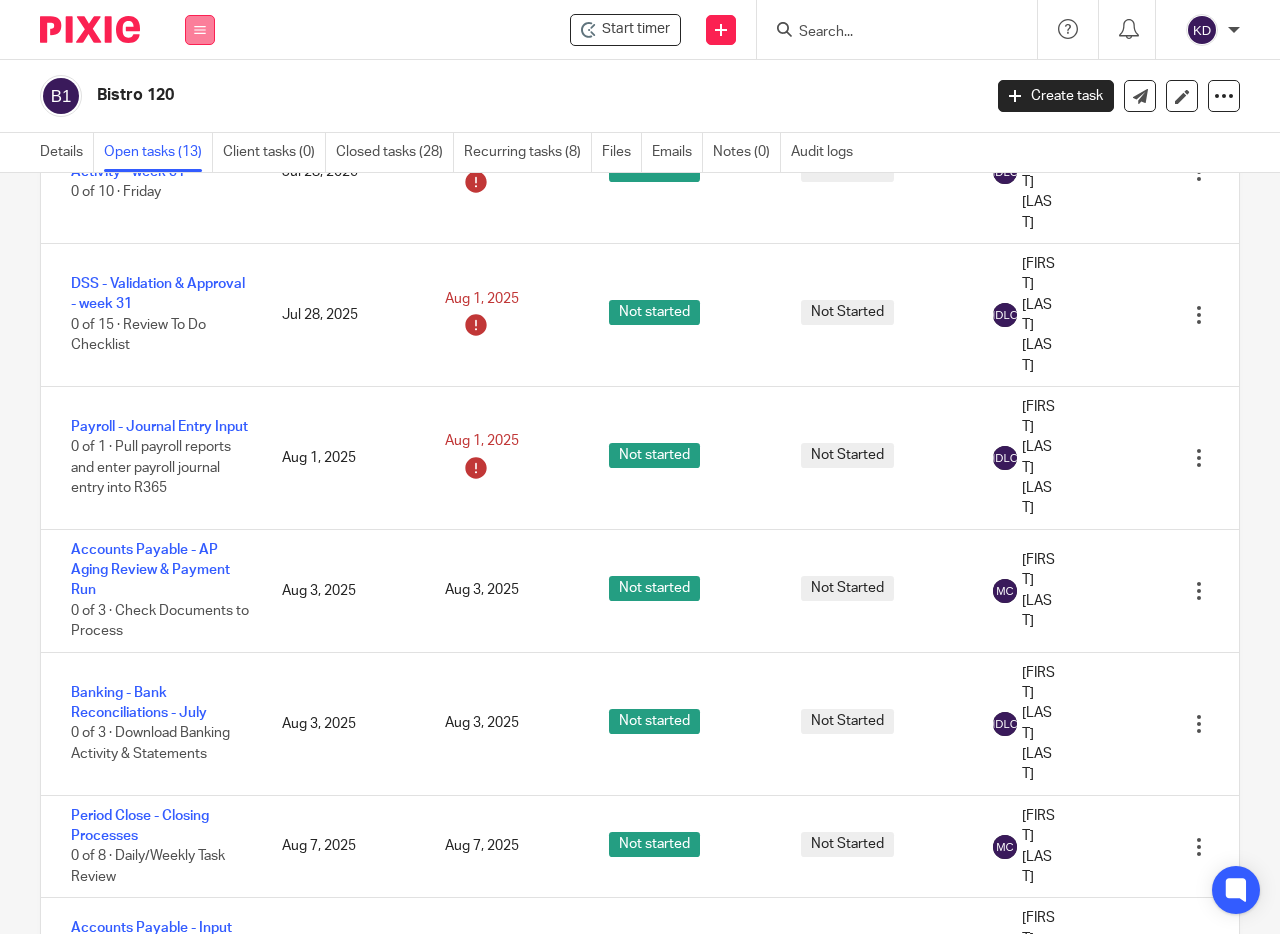 click at bounding box center (200, 30) 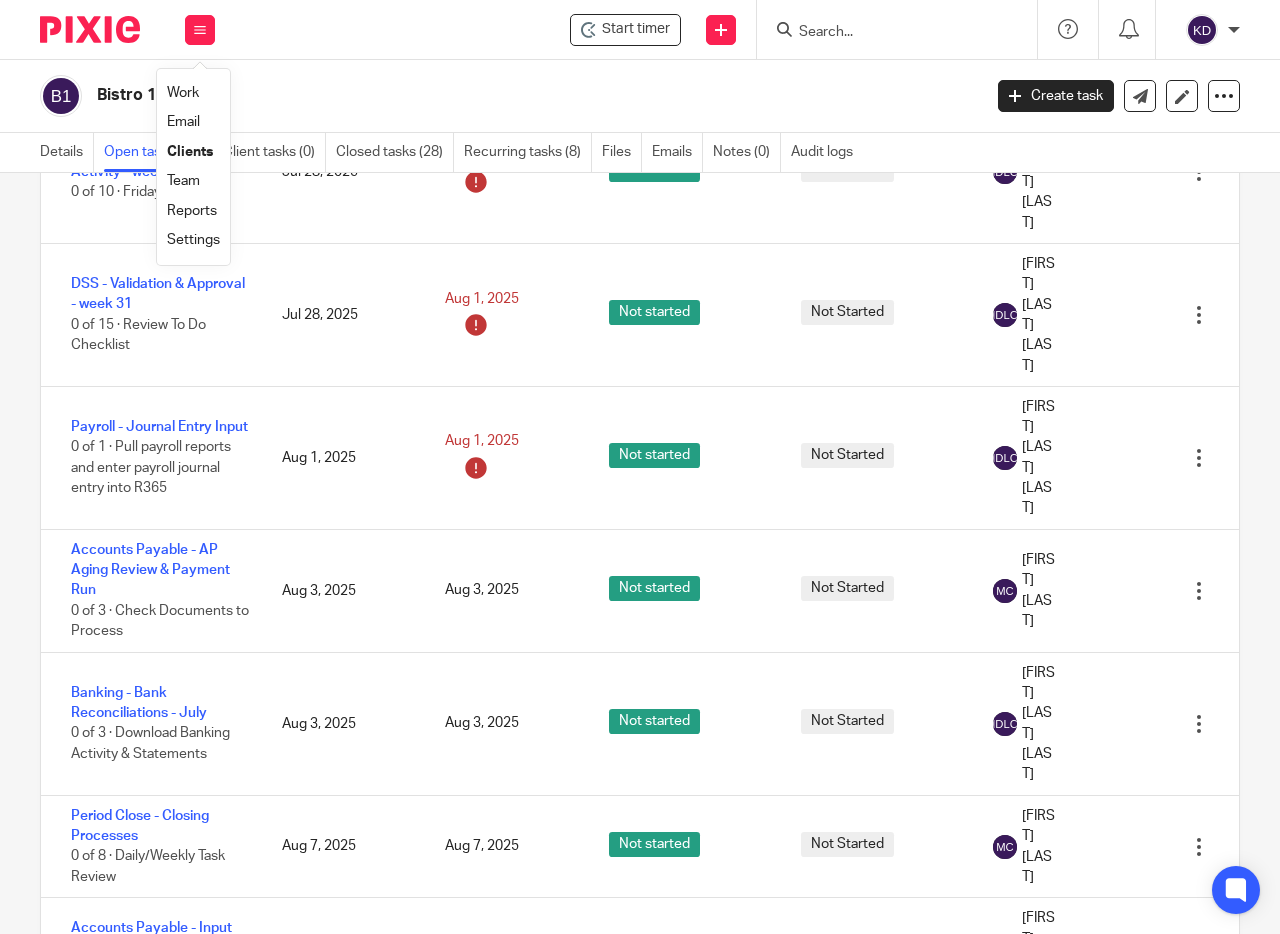 click on "Work" at bounding box center [183, 93] 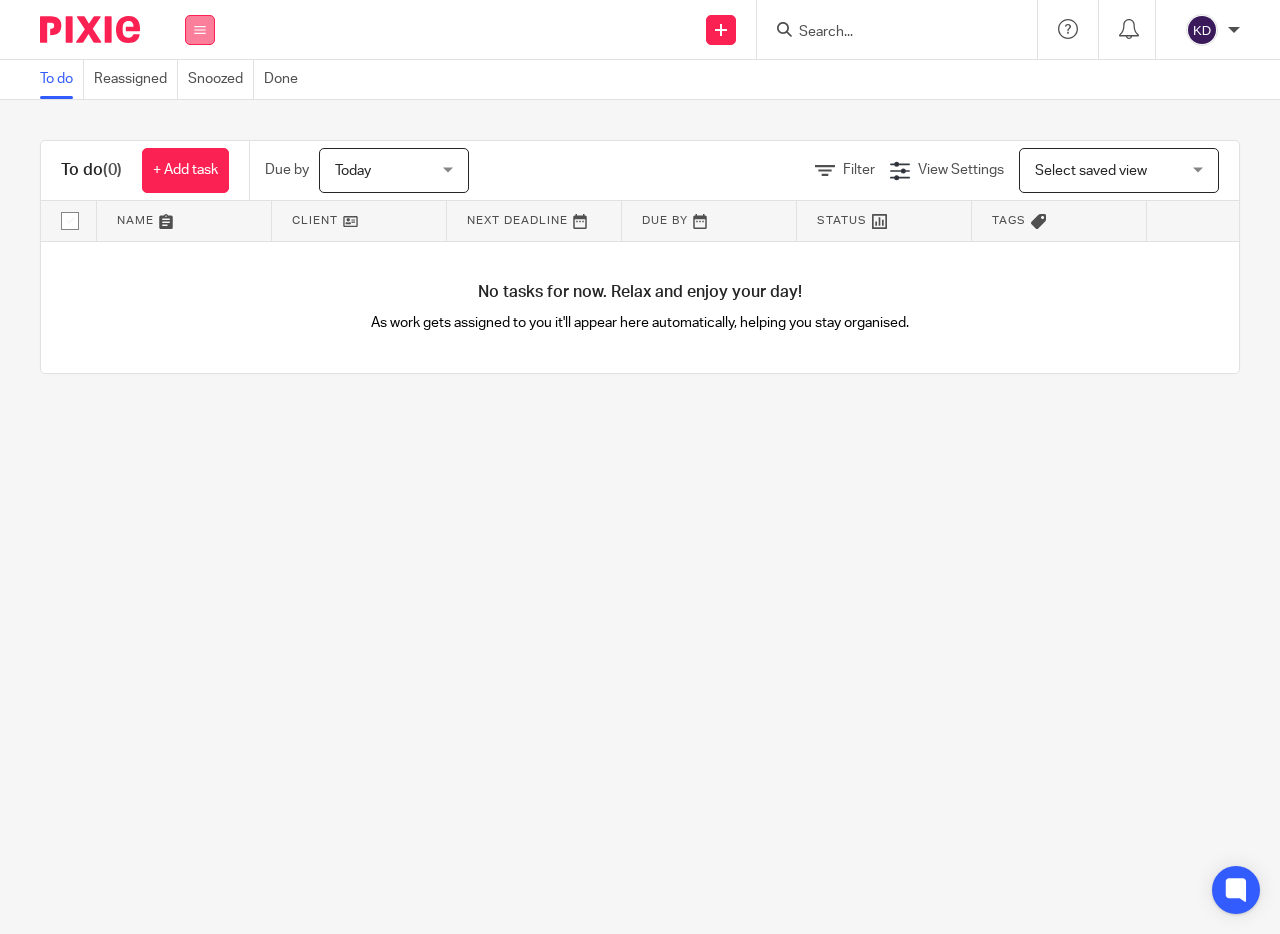 scroll, scrollTop: 0, scrollLeft: 0, axis: both 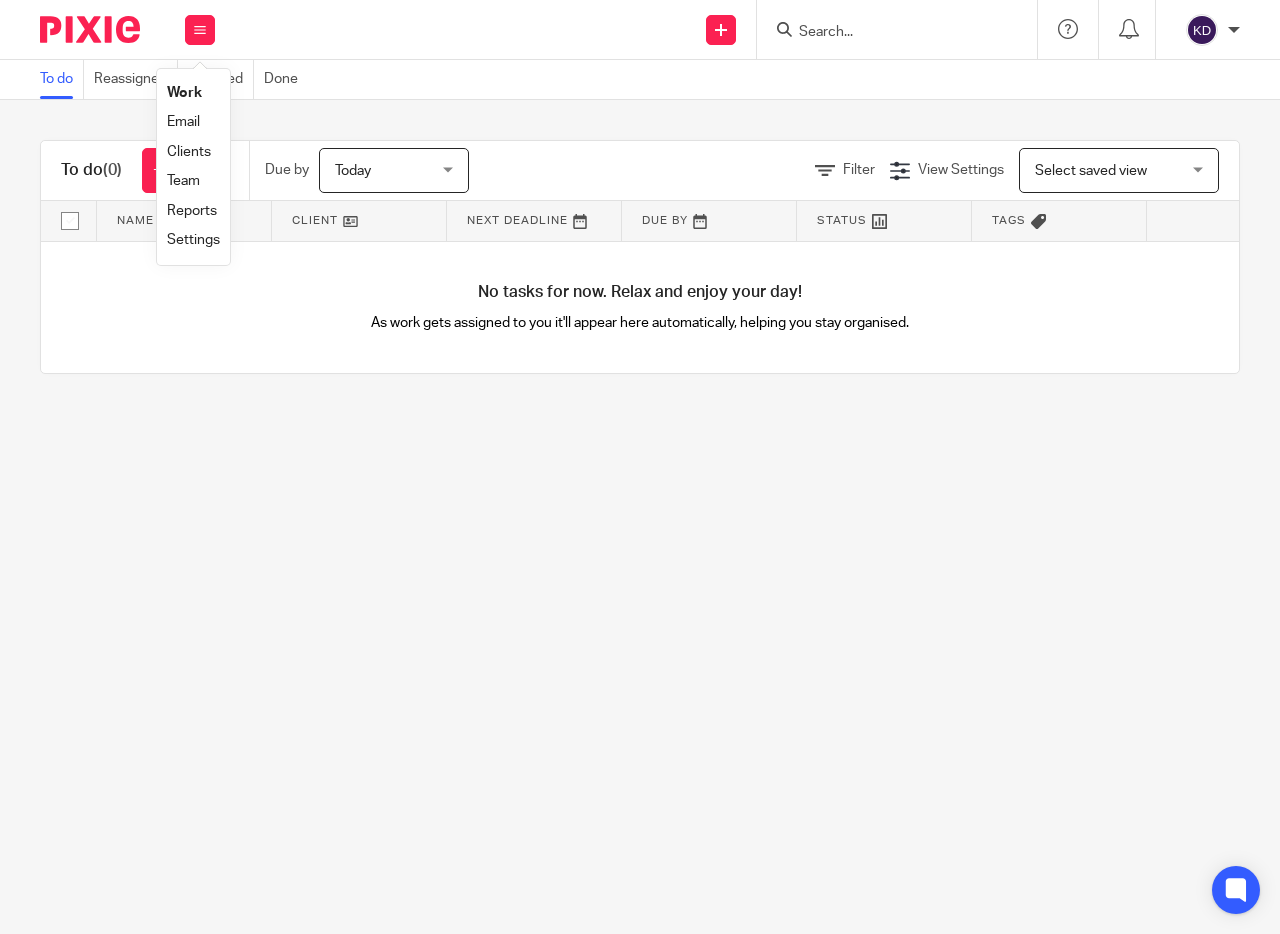click on "Team" at bounding box center (183, 181) 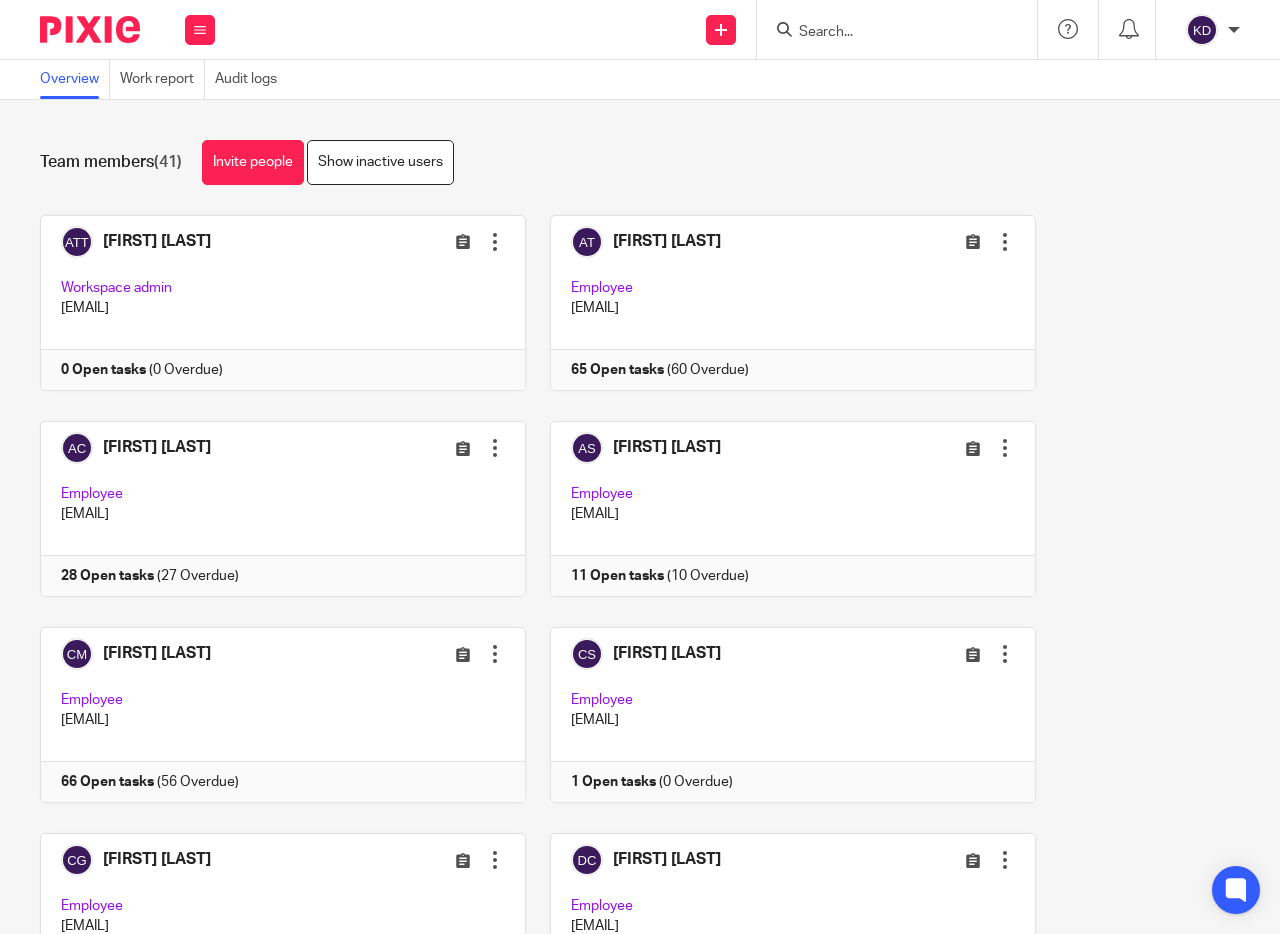 scroll, scrollTop: 0, scrollLeft: 0, axis: both 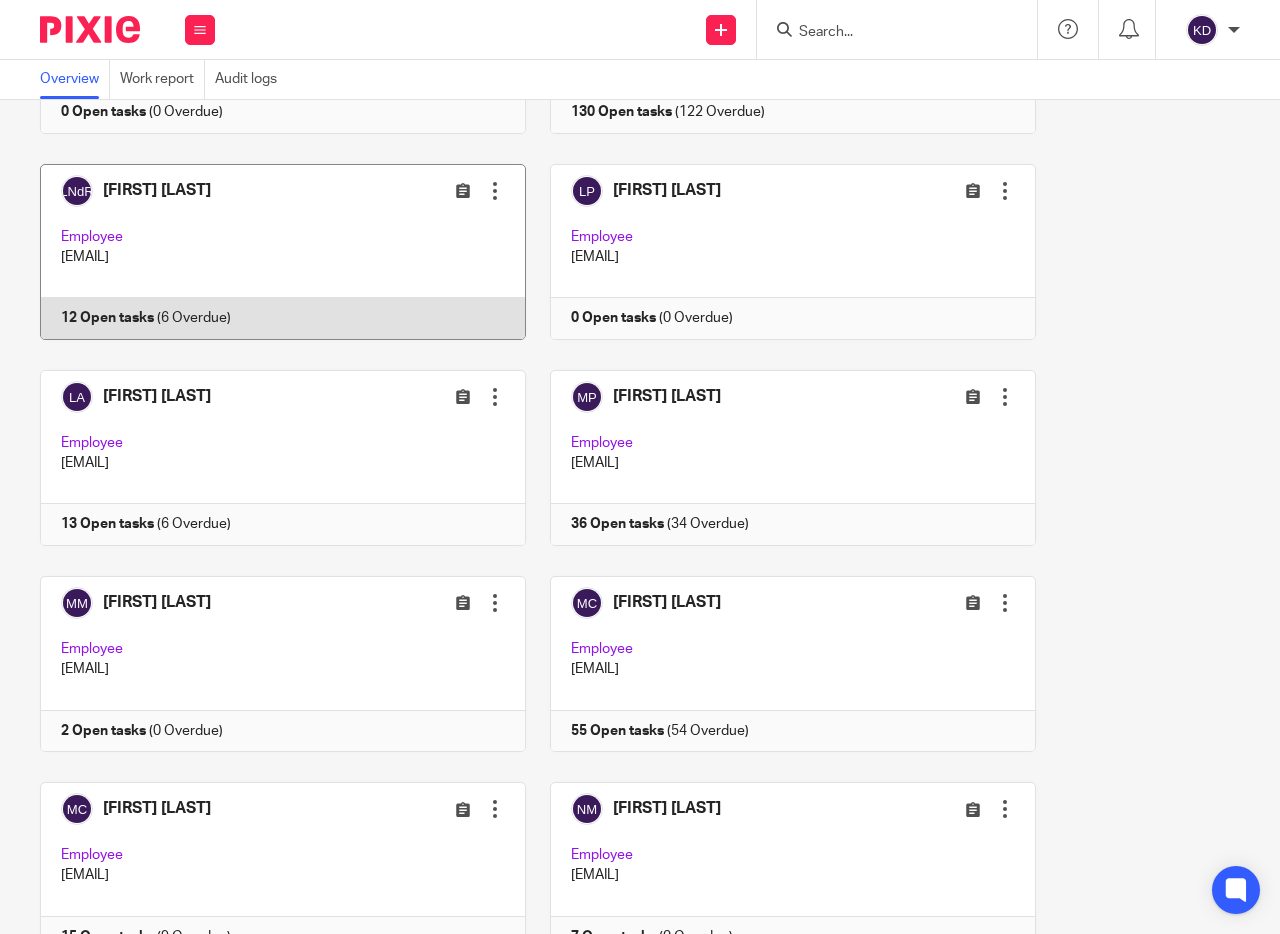 click at bounding box center [272, 252] 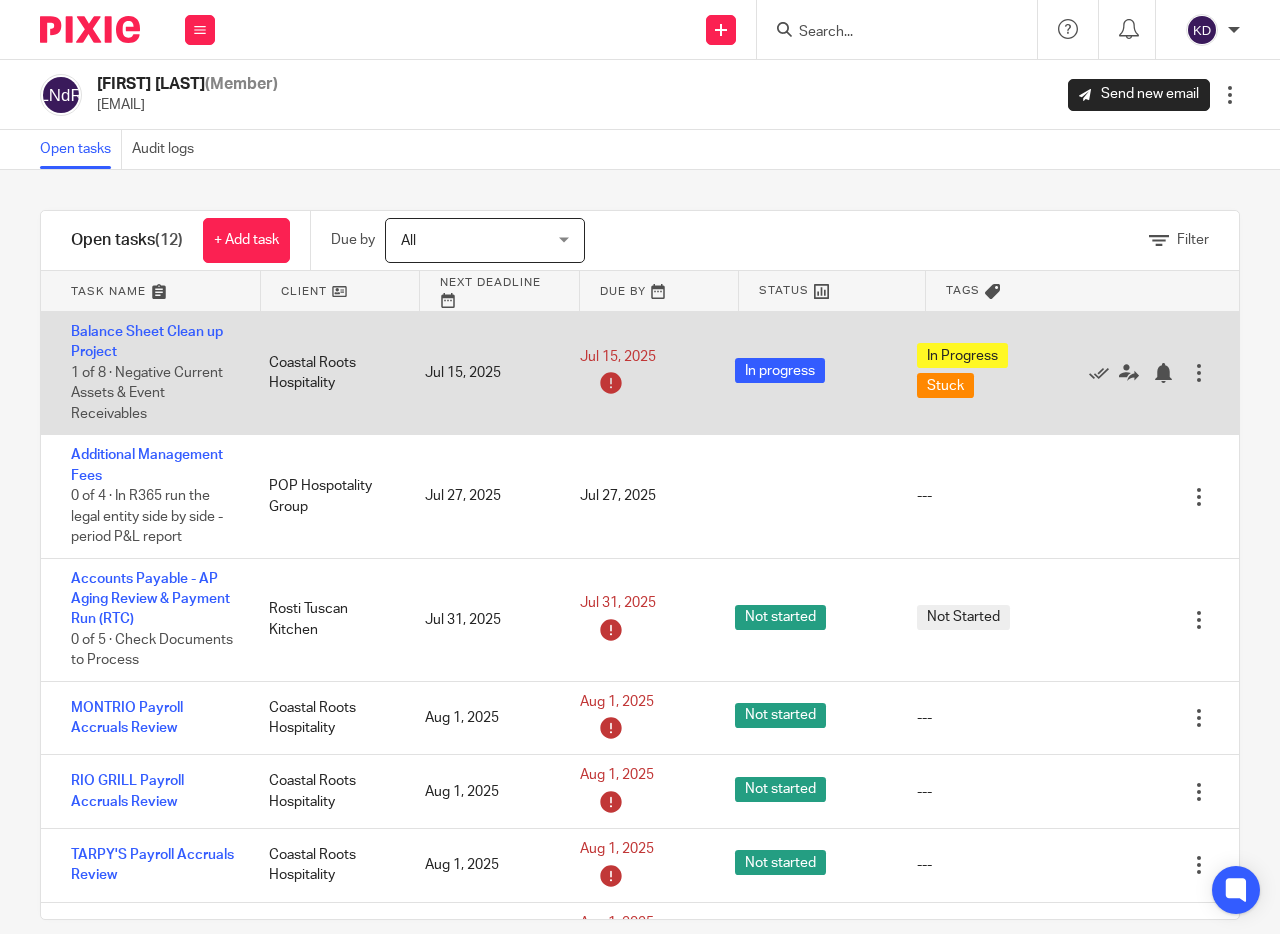 scroll, scrollTop: 0, scrollLeft: 0, axis: both 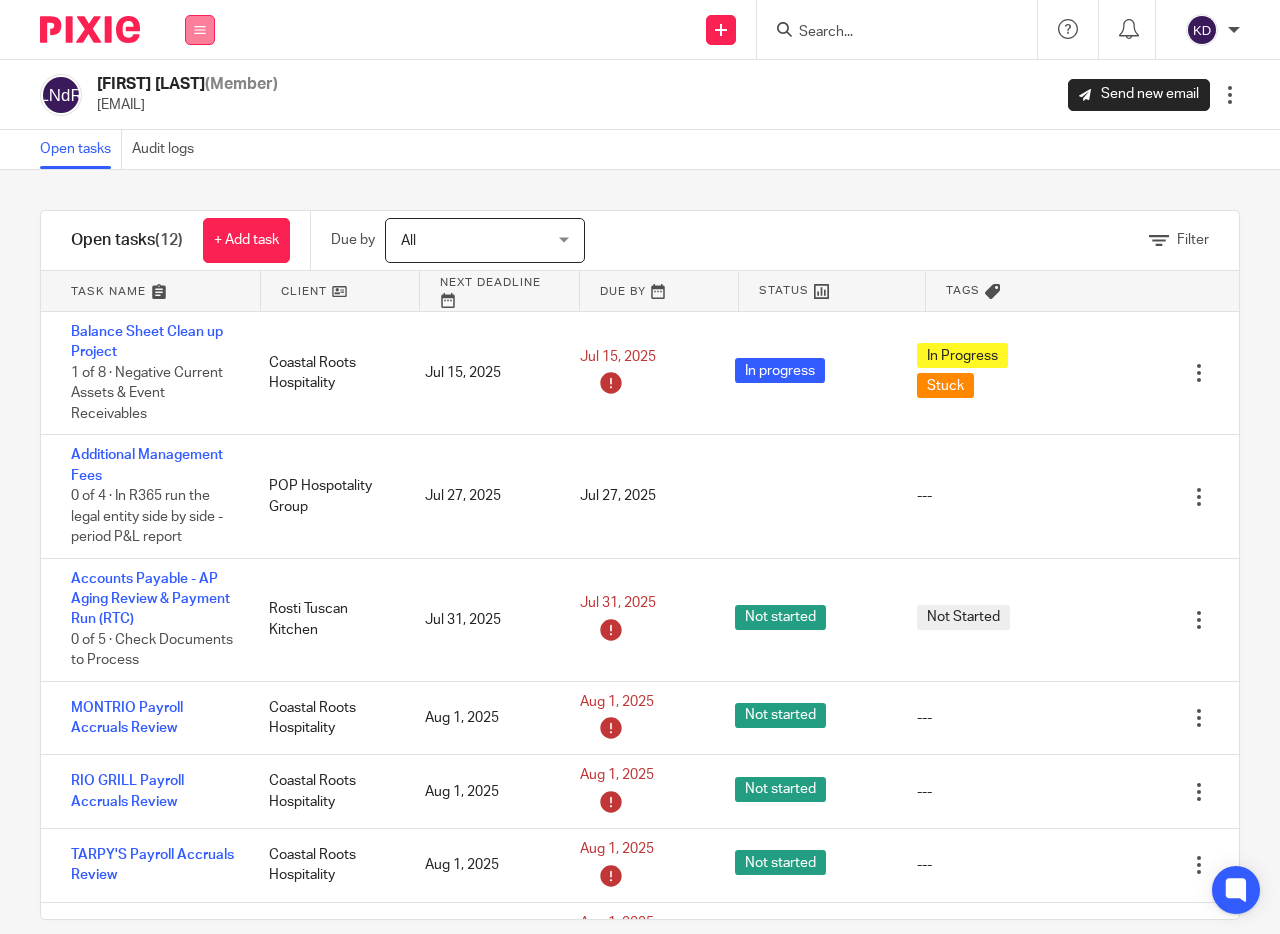 click at bounding box center [200, 30] 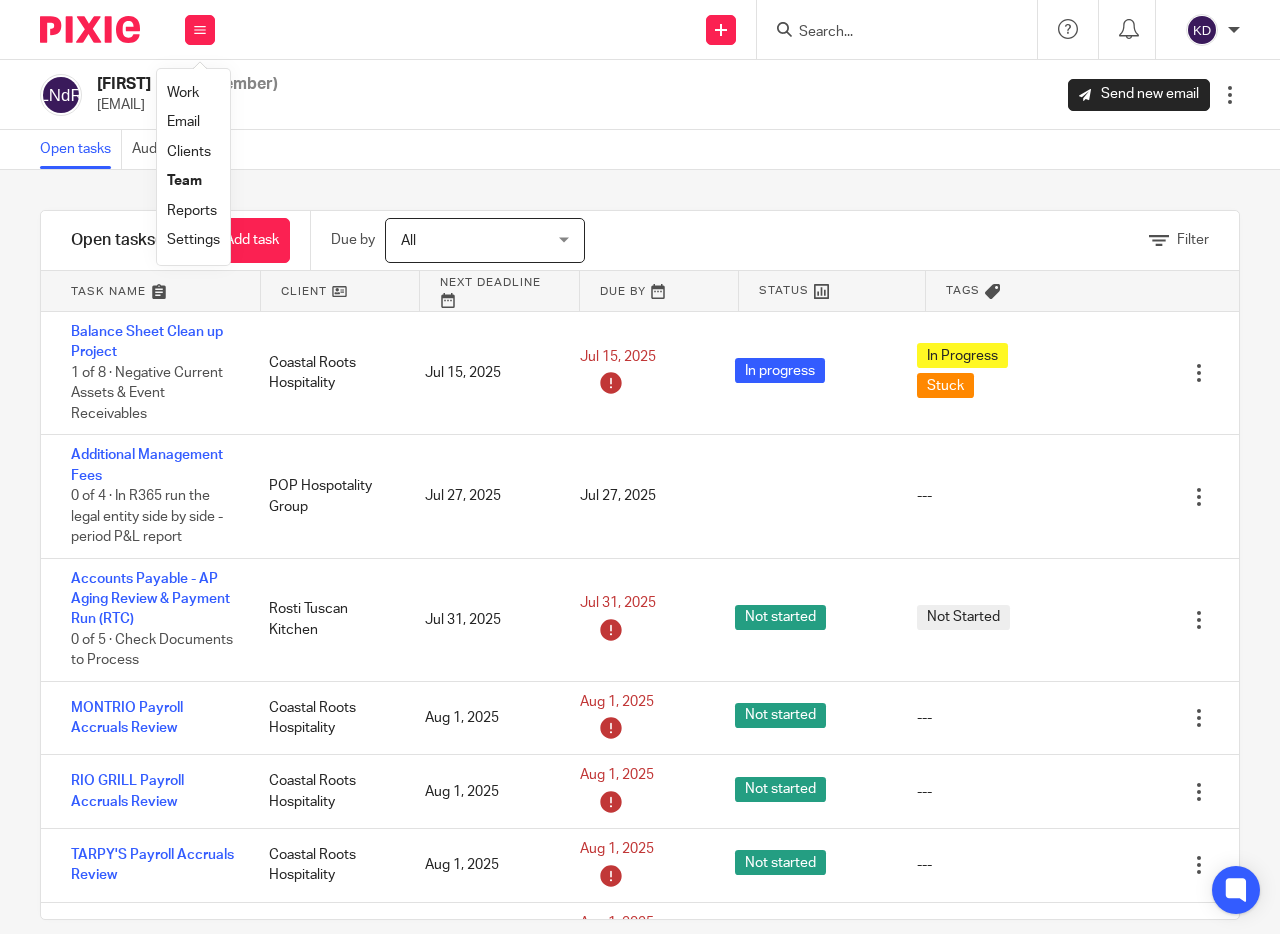 click on "Reports" at bounding box center (192, 211) 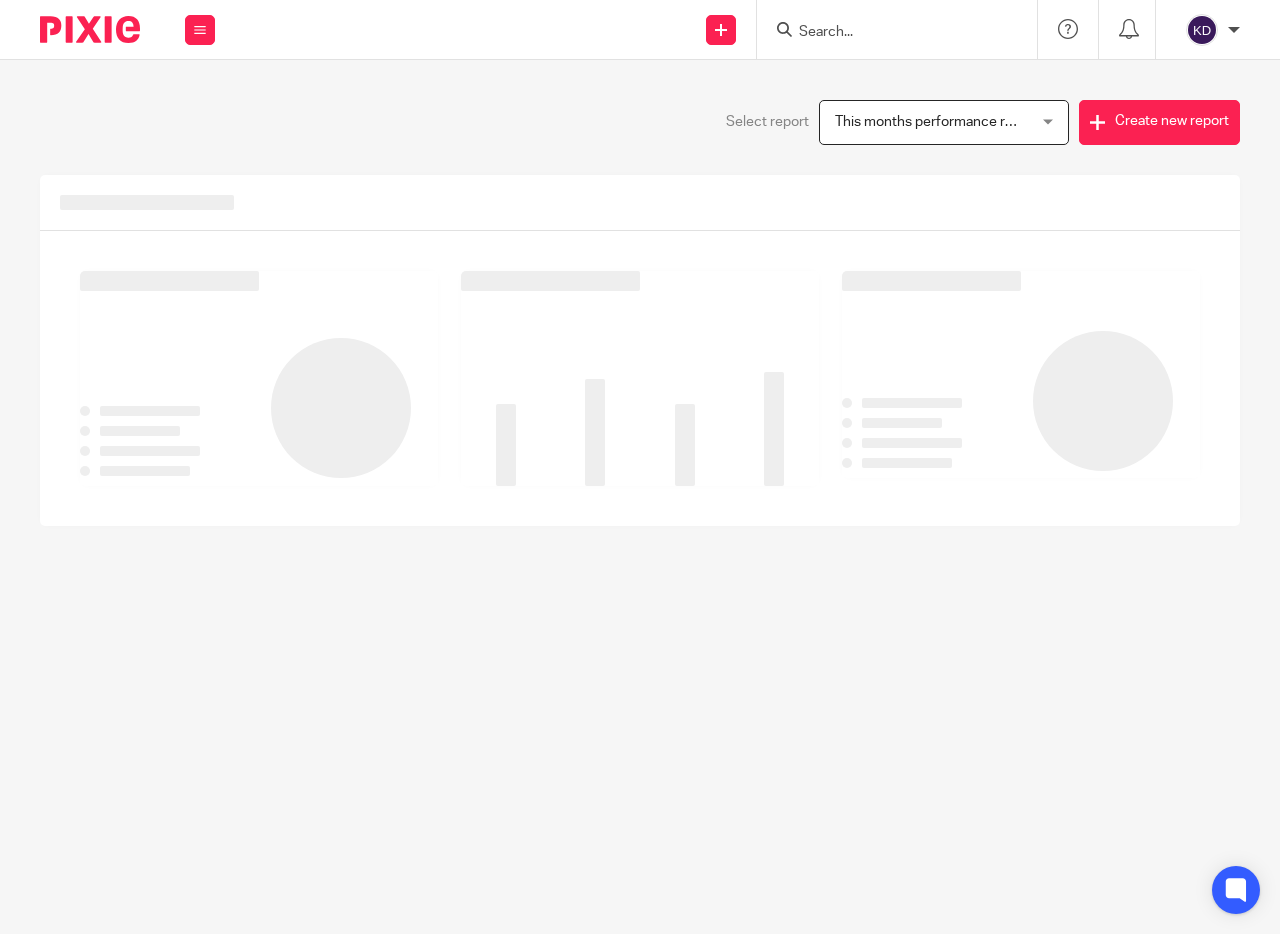 scroll, scrollTop: 0, scrollLeft: 0, axis: both 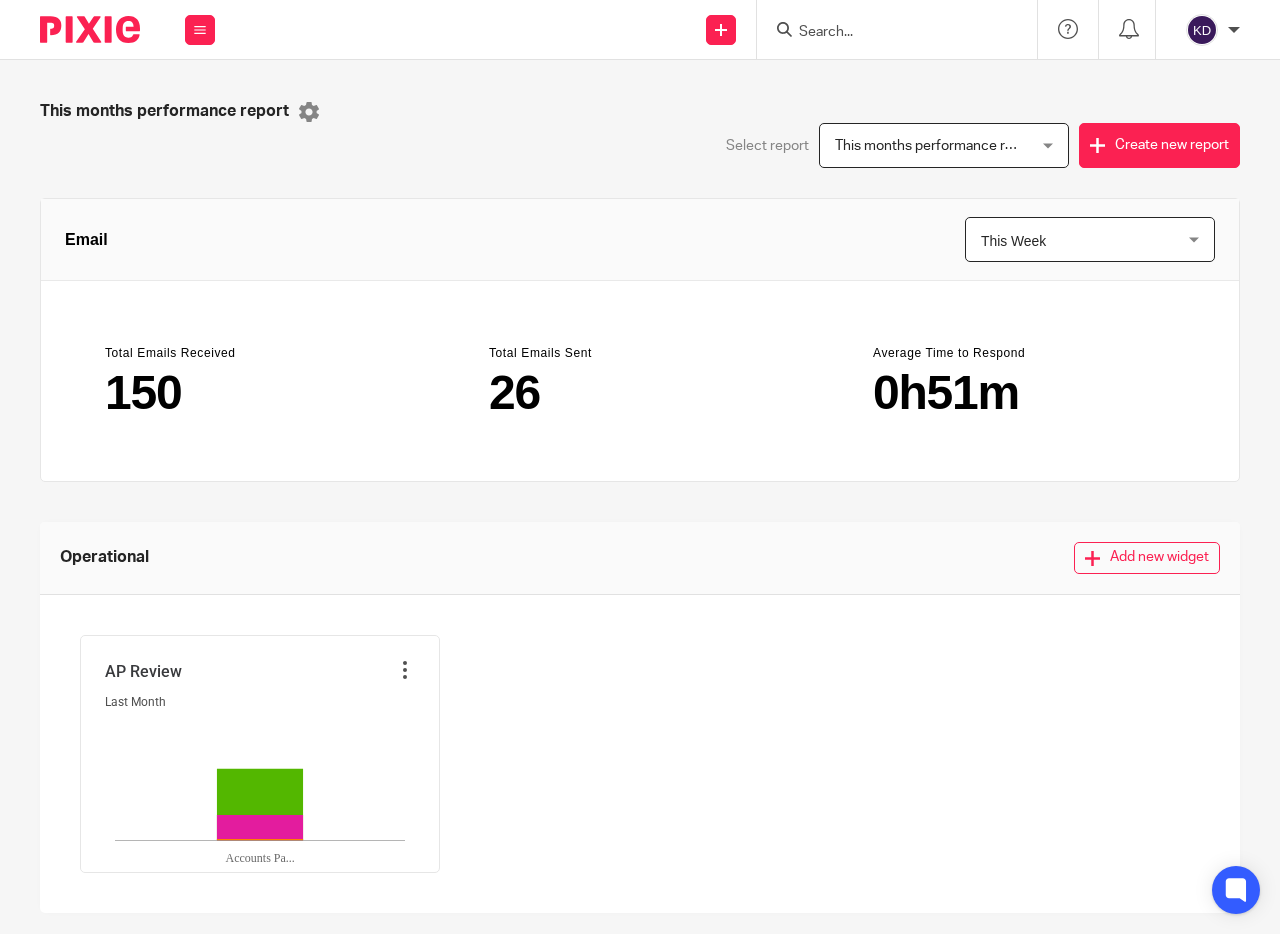 click on "This months performance report
This months performance report" at bounding box center (944, 145) 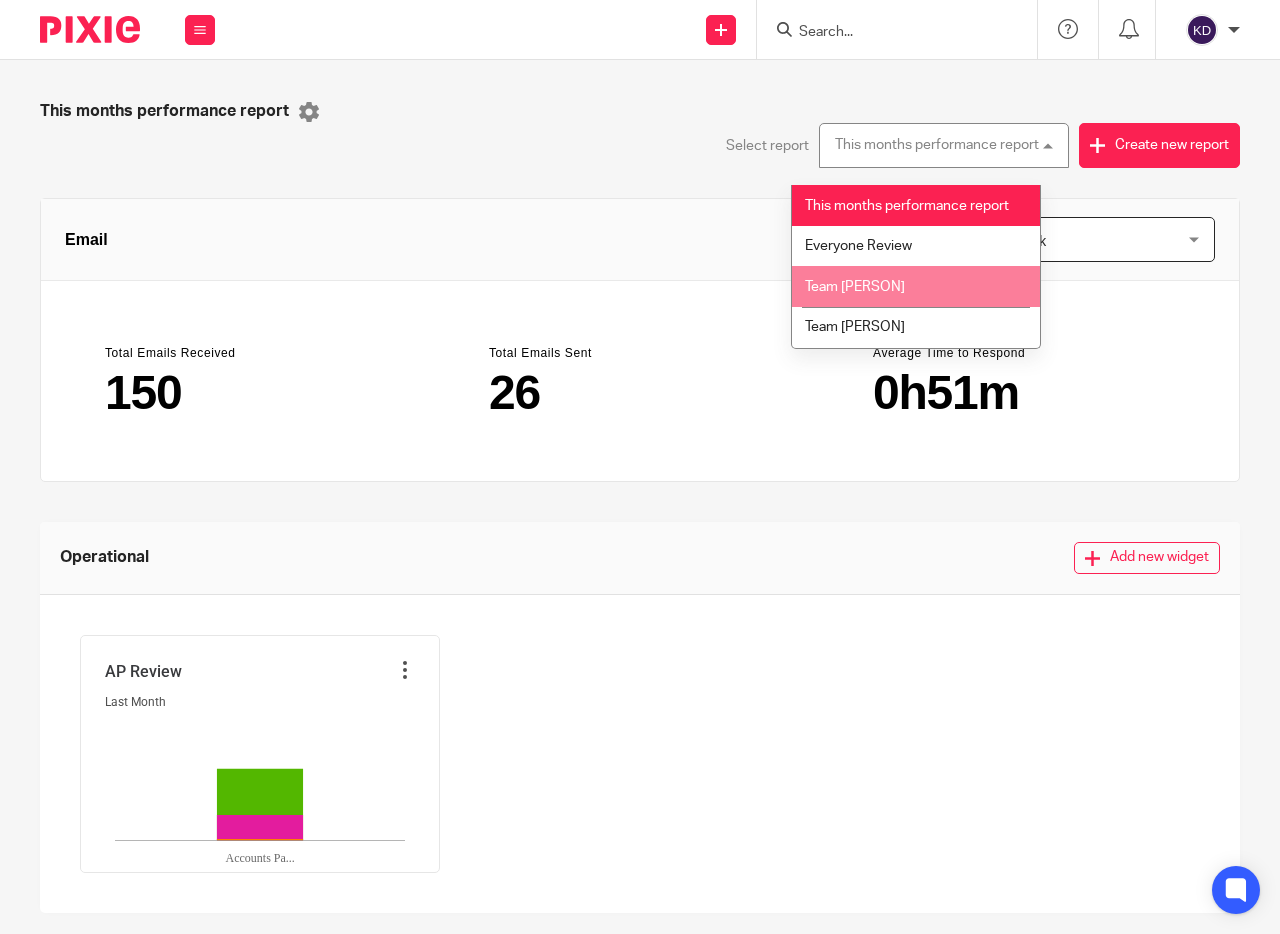 click on "Team [PERSON]" at bounding box center (916, 286) 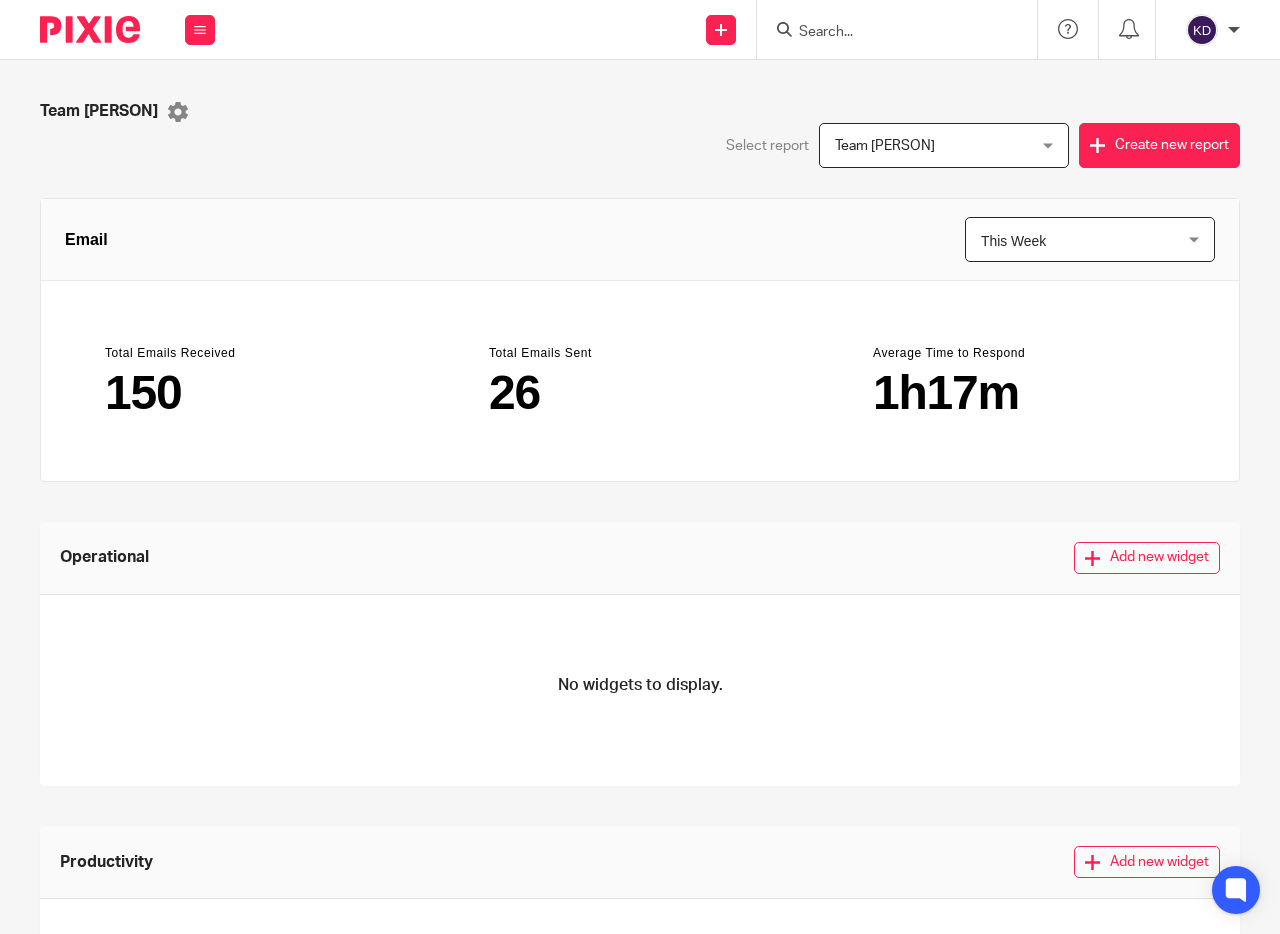 click on "Team [PERSON]
Team [PERSON]" at bounding box center [944, 145] 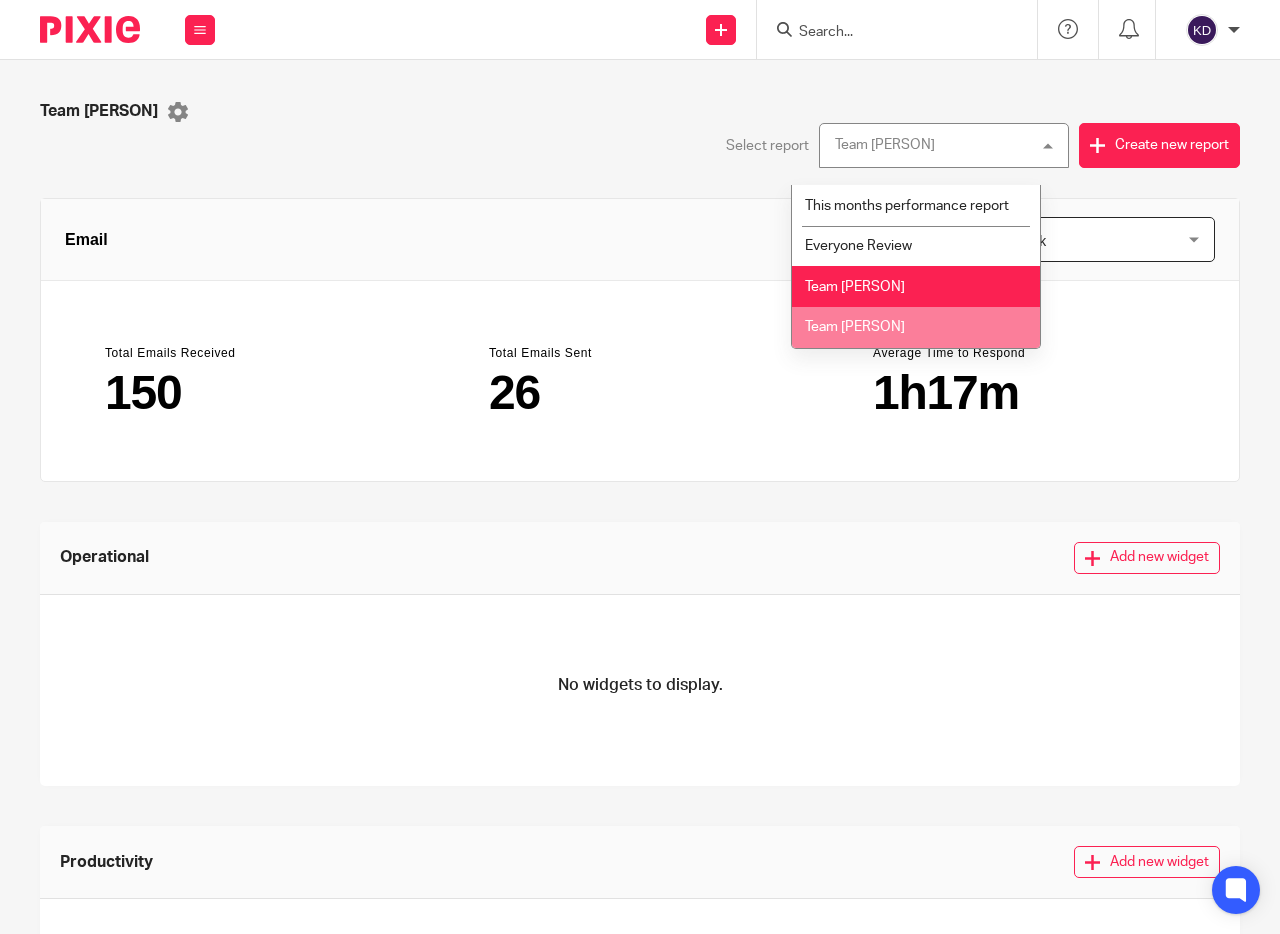 click on "Team [PERSON]" at bounding box center (855, 327) 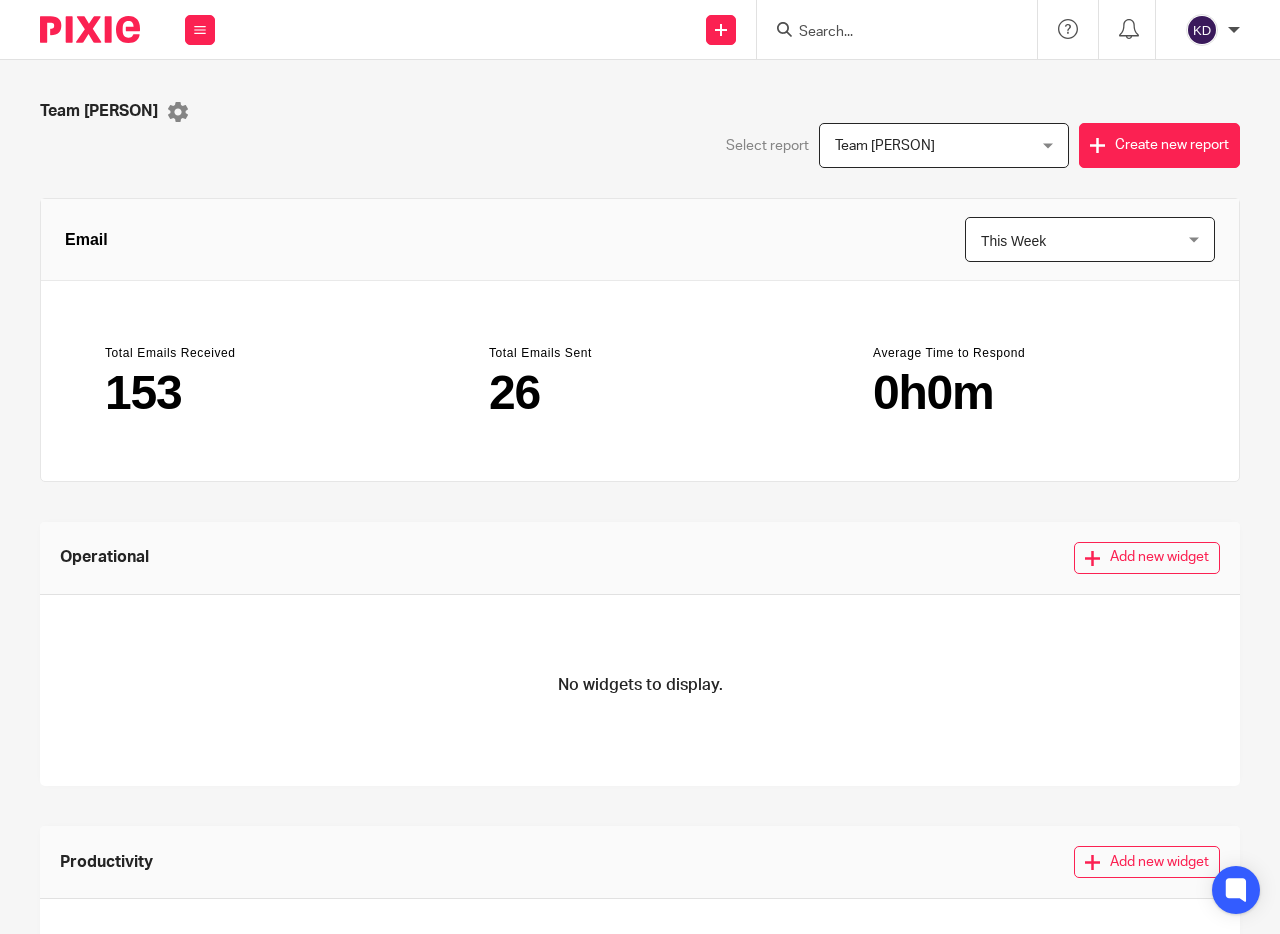 click on "Team [PERSON]
Team [PERSON]" at bounding box center [944, 145] 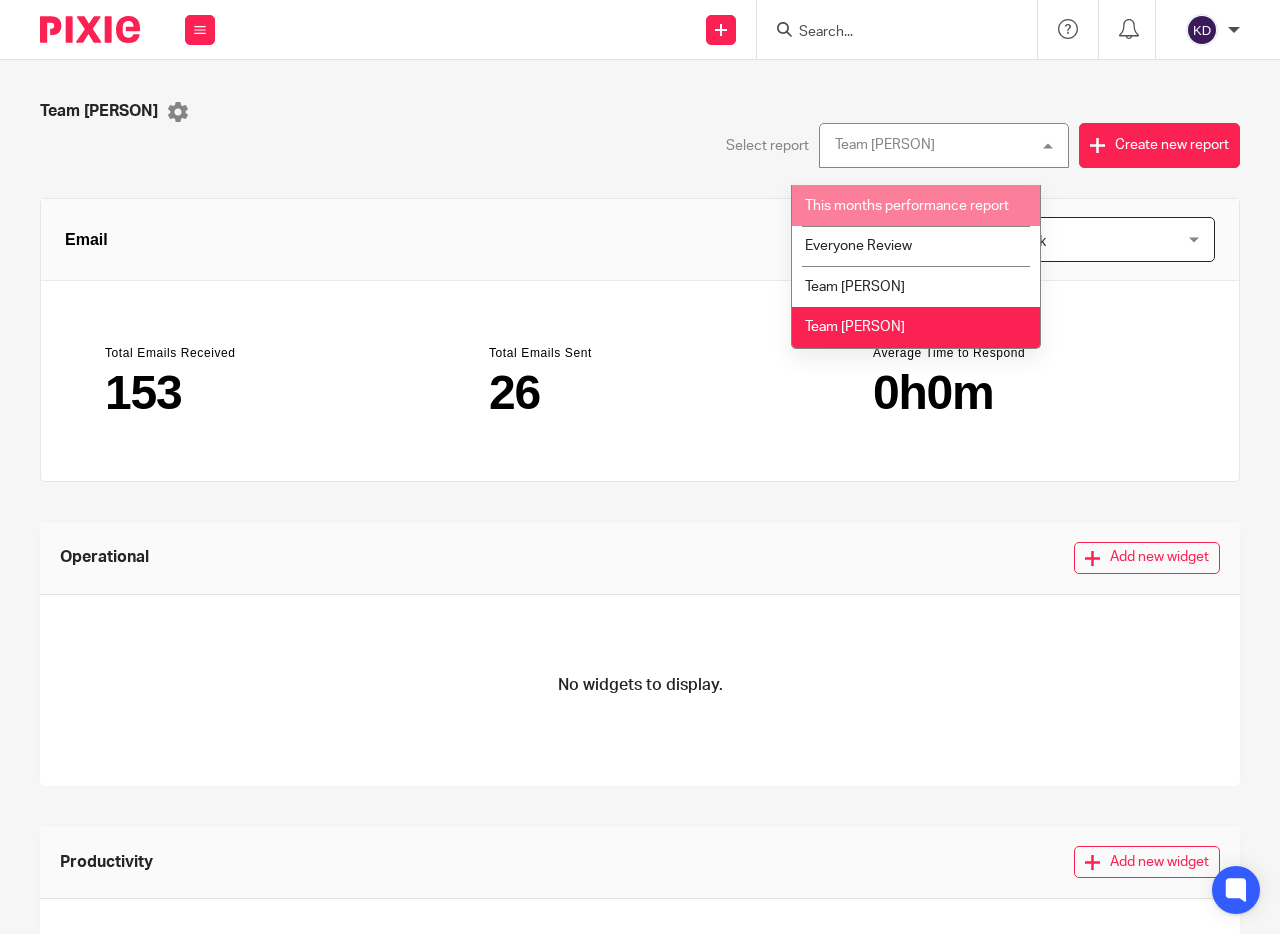 click on "This months performance report" at bounding box center (907, 206) 